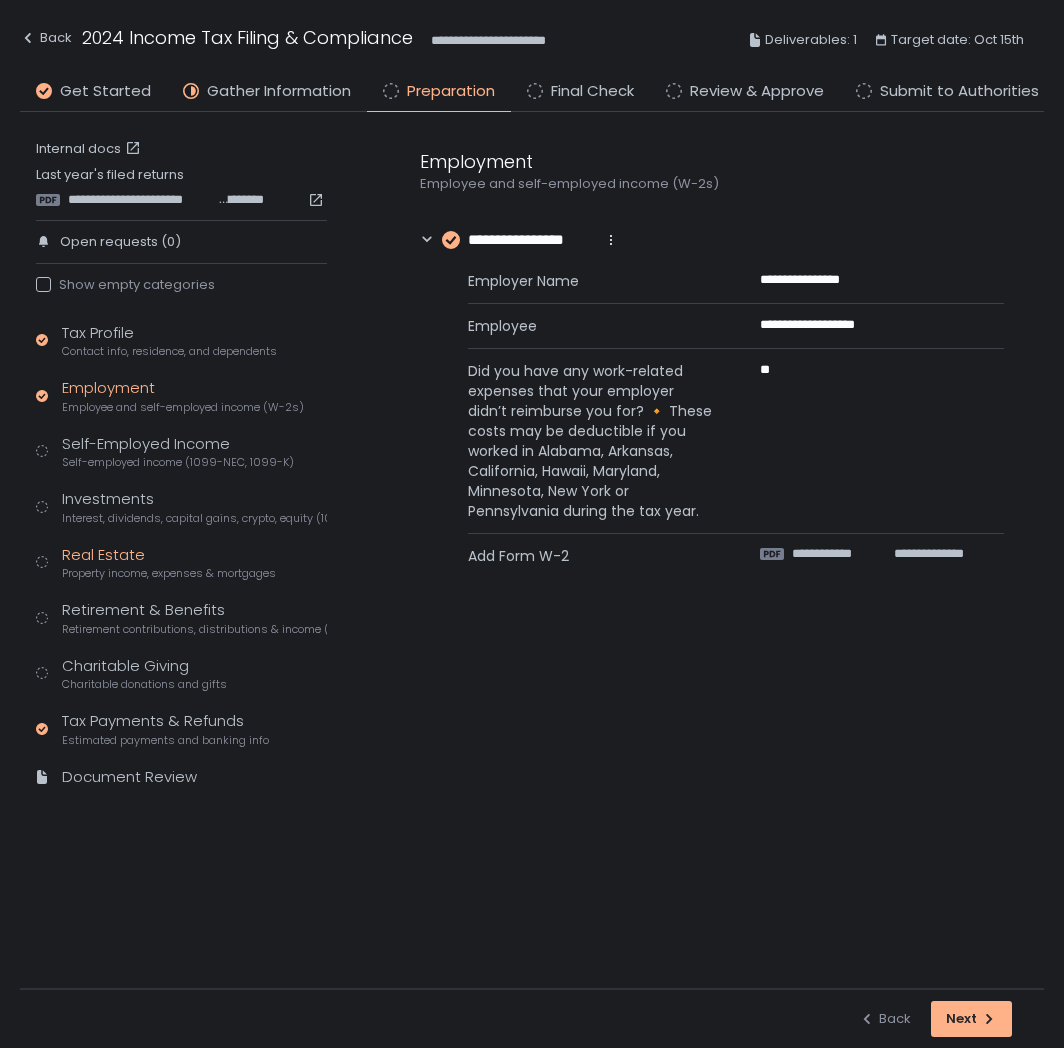 scroll, scrollTop: 0, scrollLeft: 0, axis: both 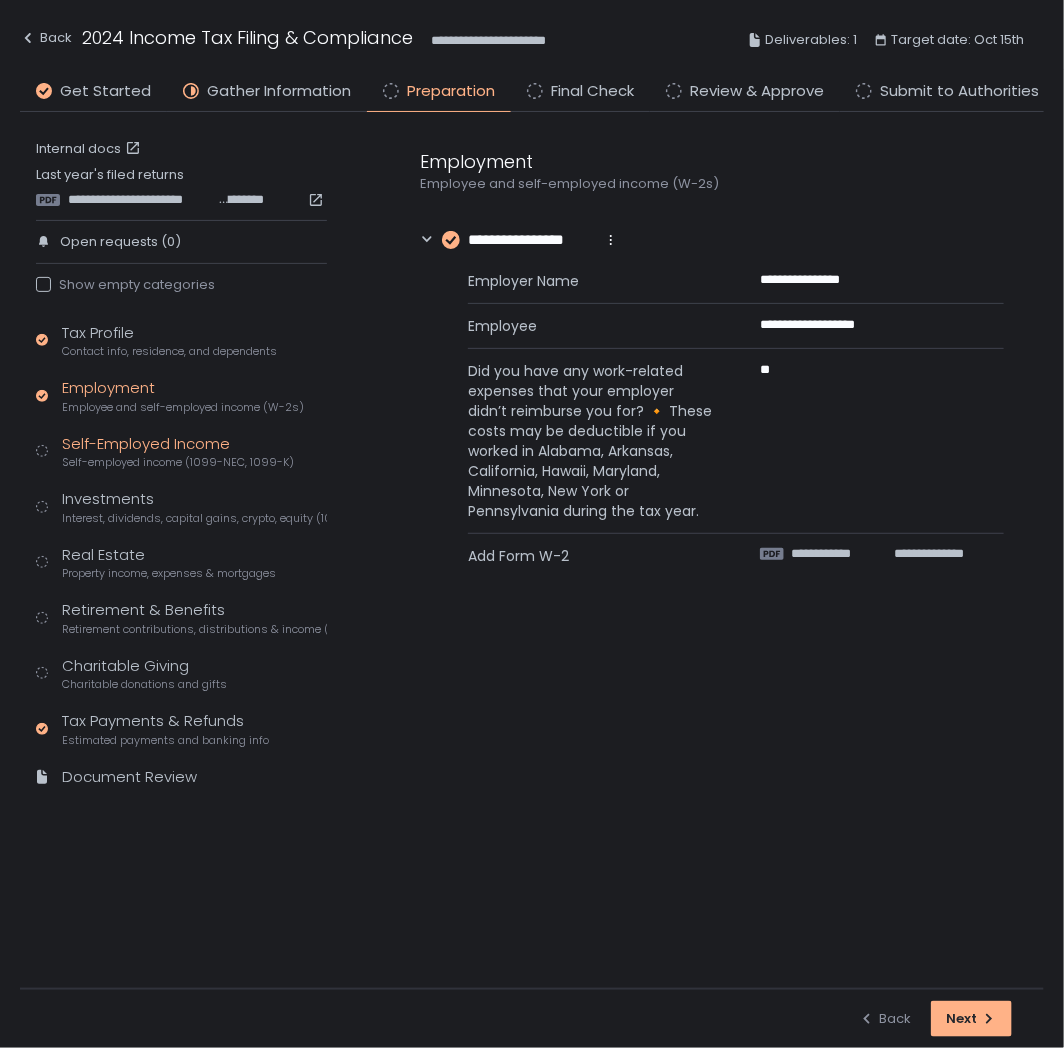 click on "Self-Employed Income Self-employed income (1099-NEC, 1099-K)" 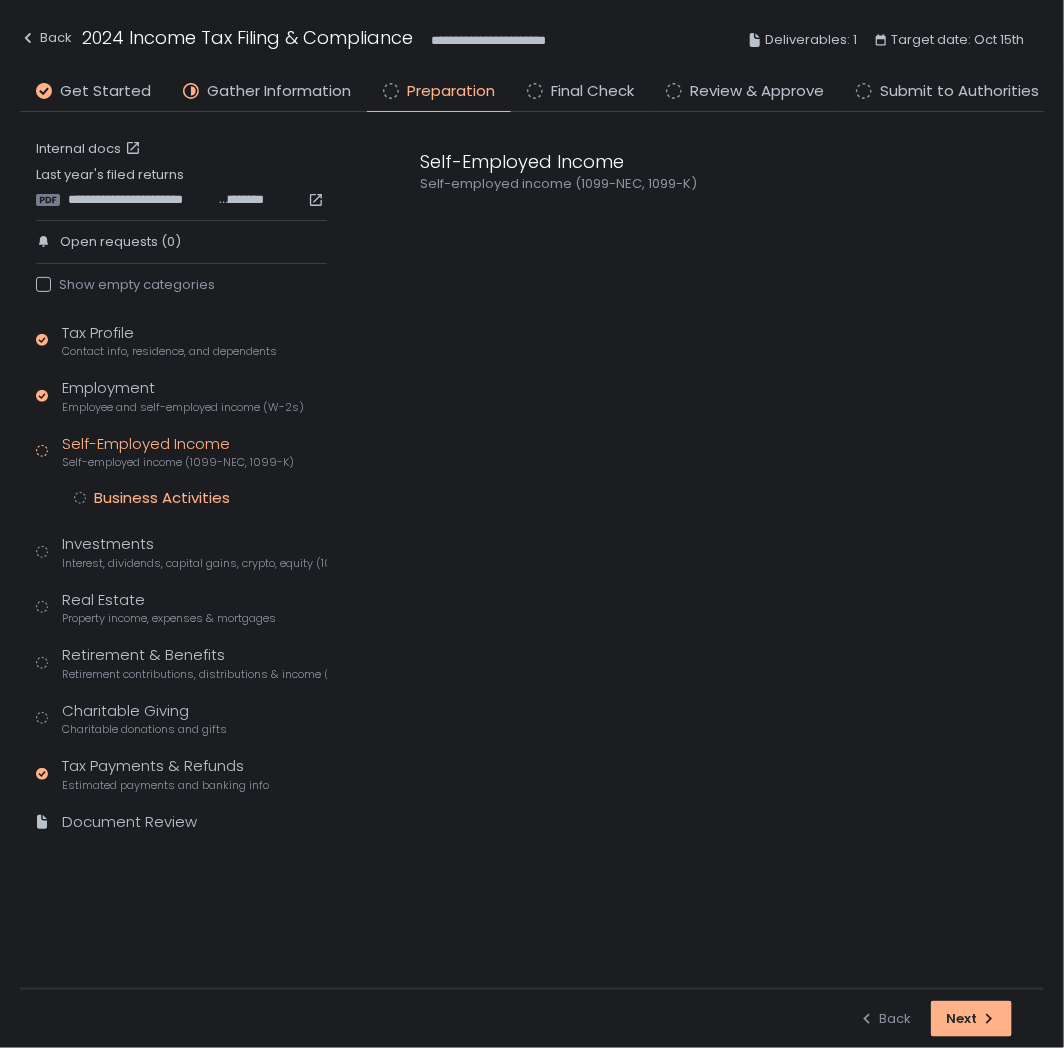 click on "Business Activities" 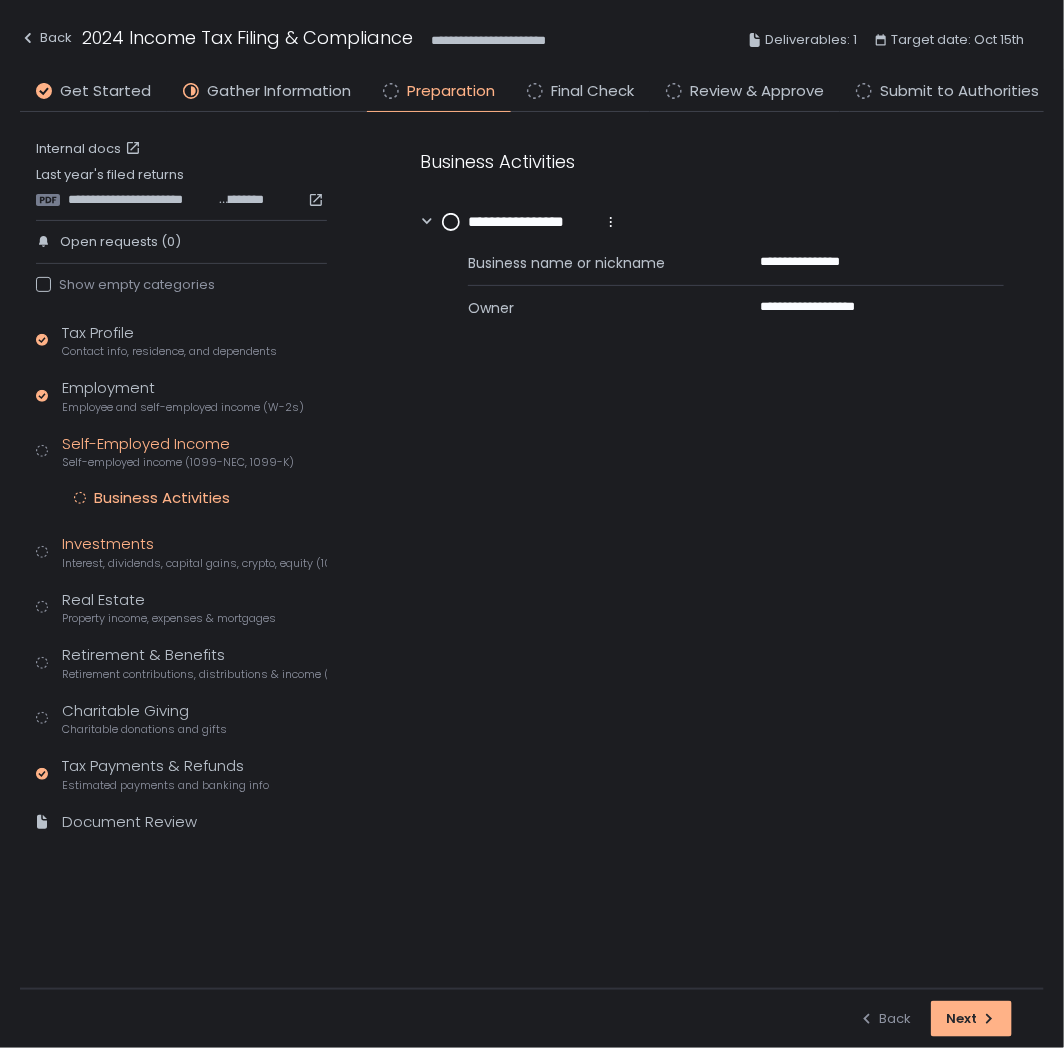 click on "Interest, dividends, capital gains, crypto, equity (1099s, K-1s)" 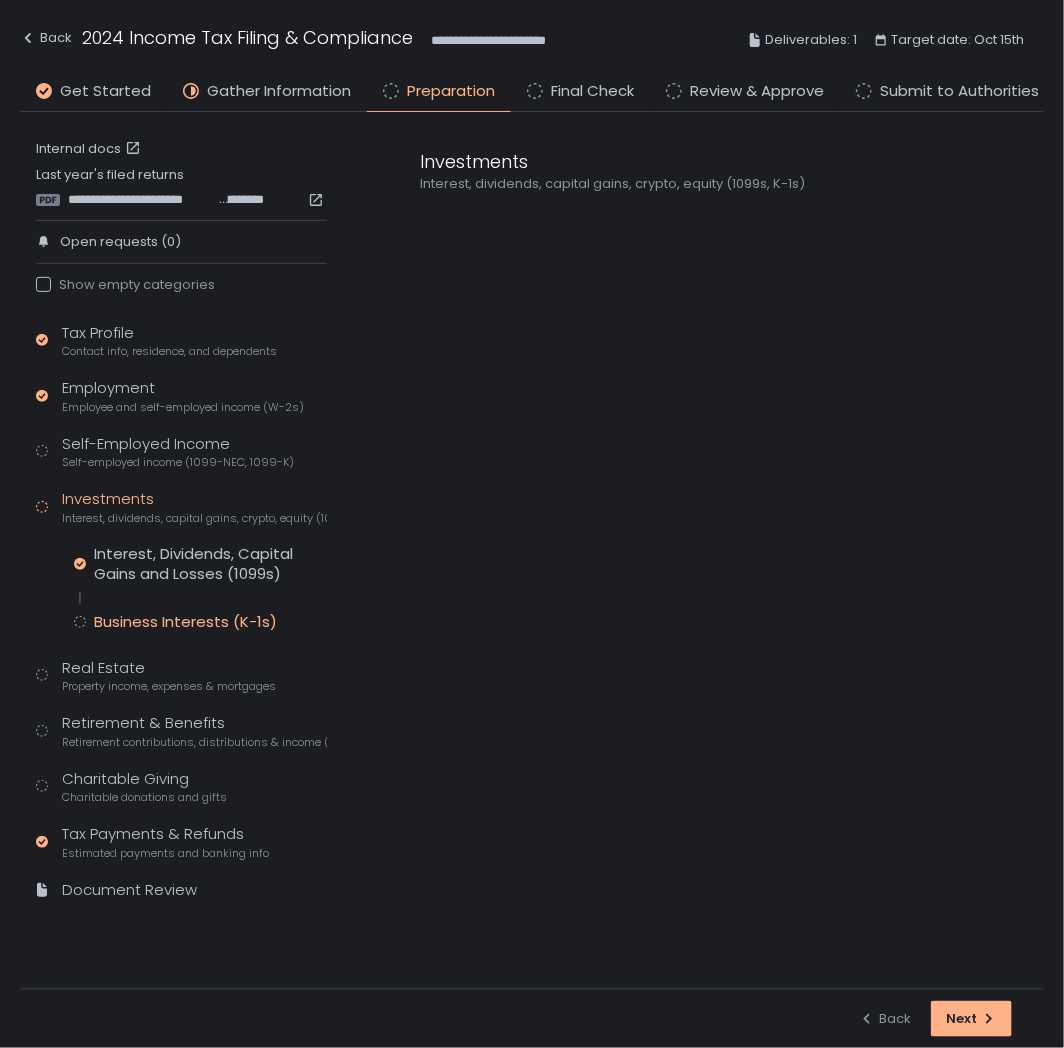click on "Business Interests (K-1s)" 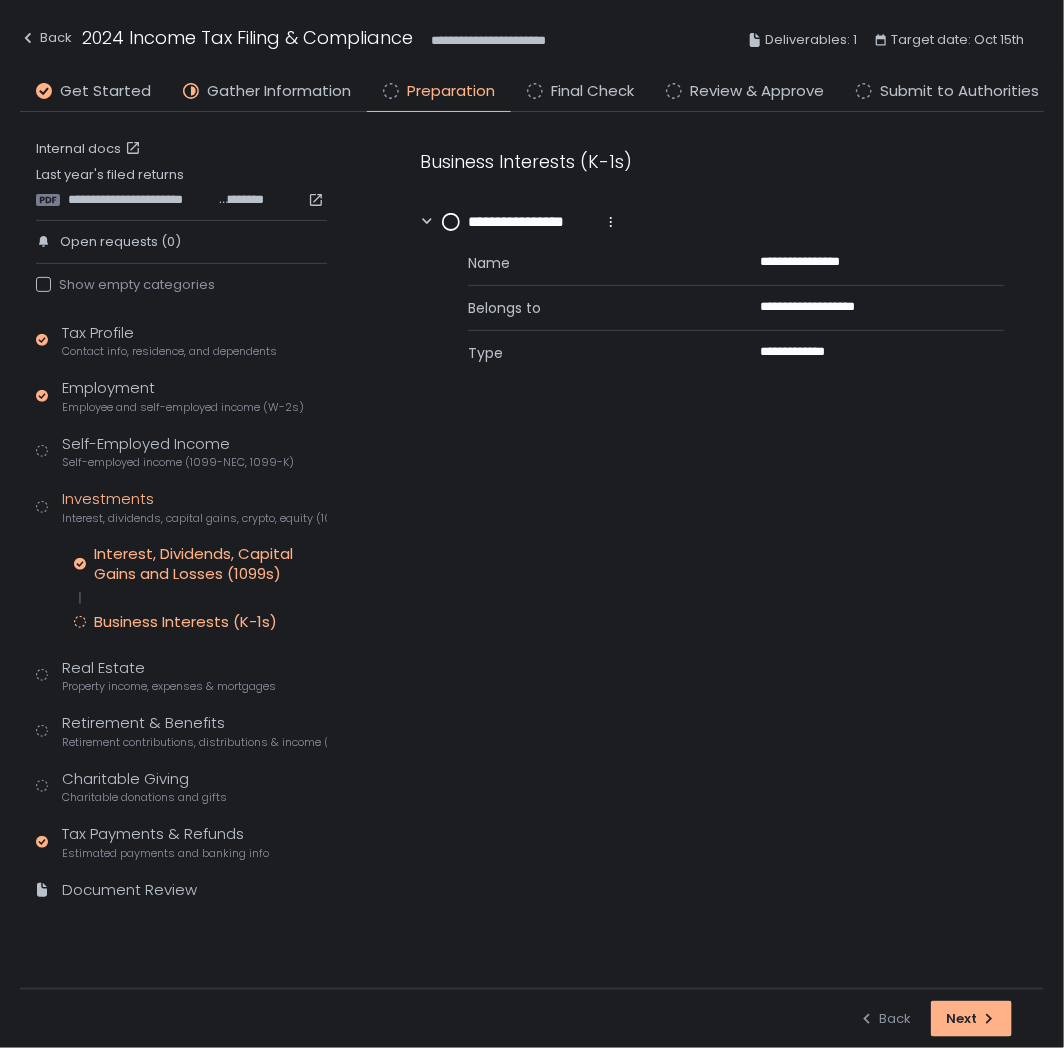 click on "Interest, Dividends, Capital Gains and Losses (1099s)" 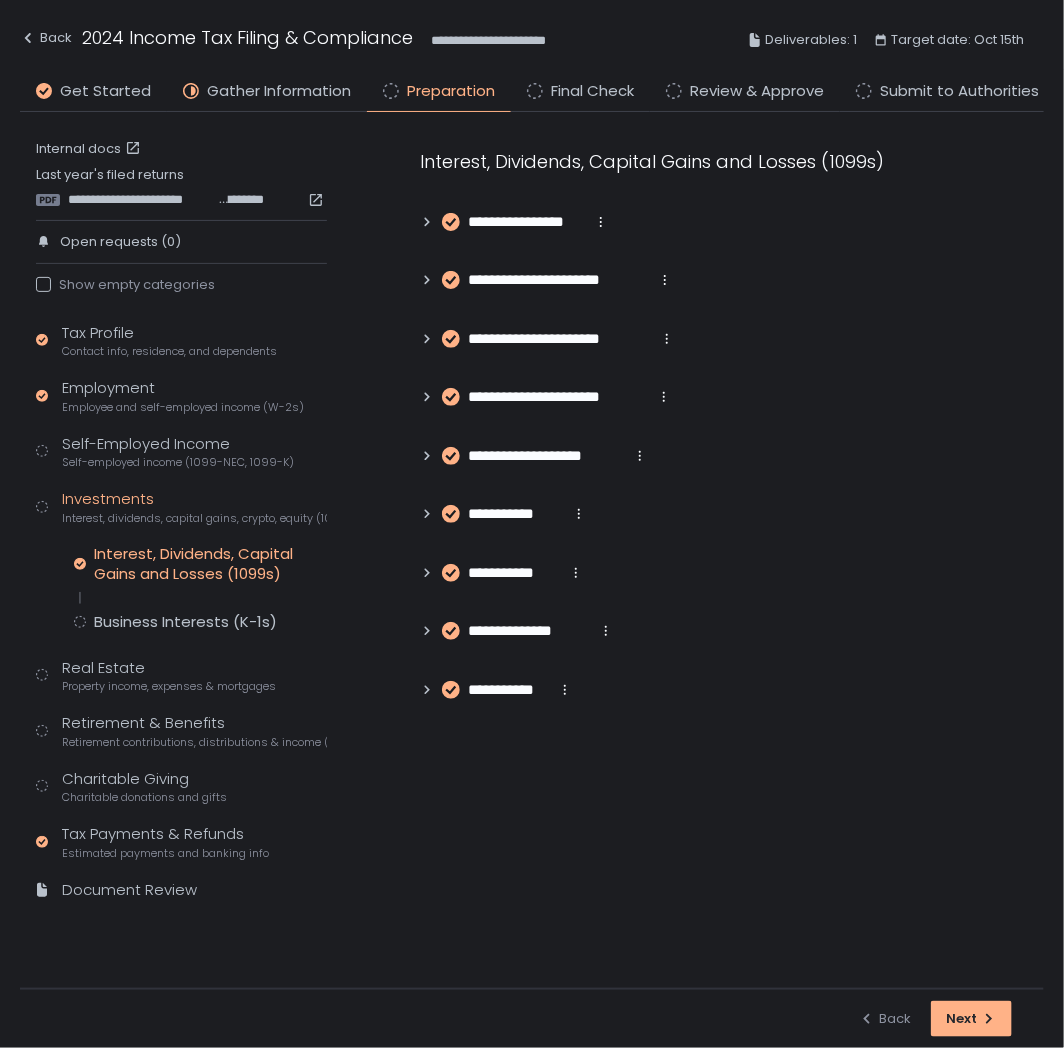 click on "**********" 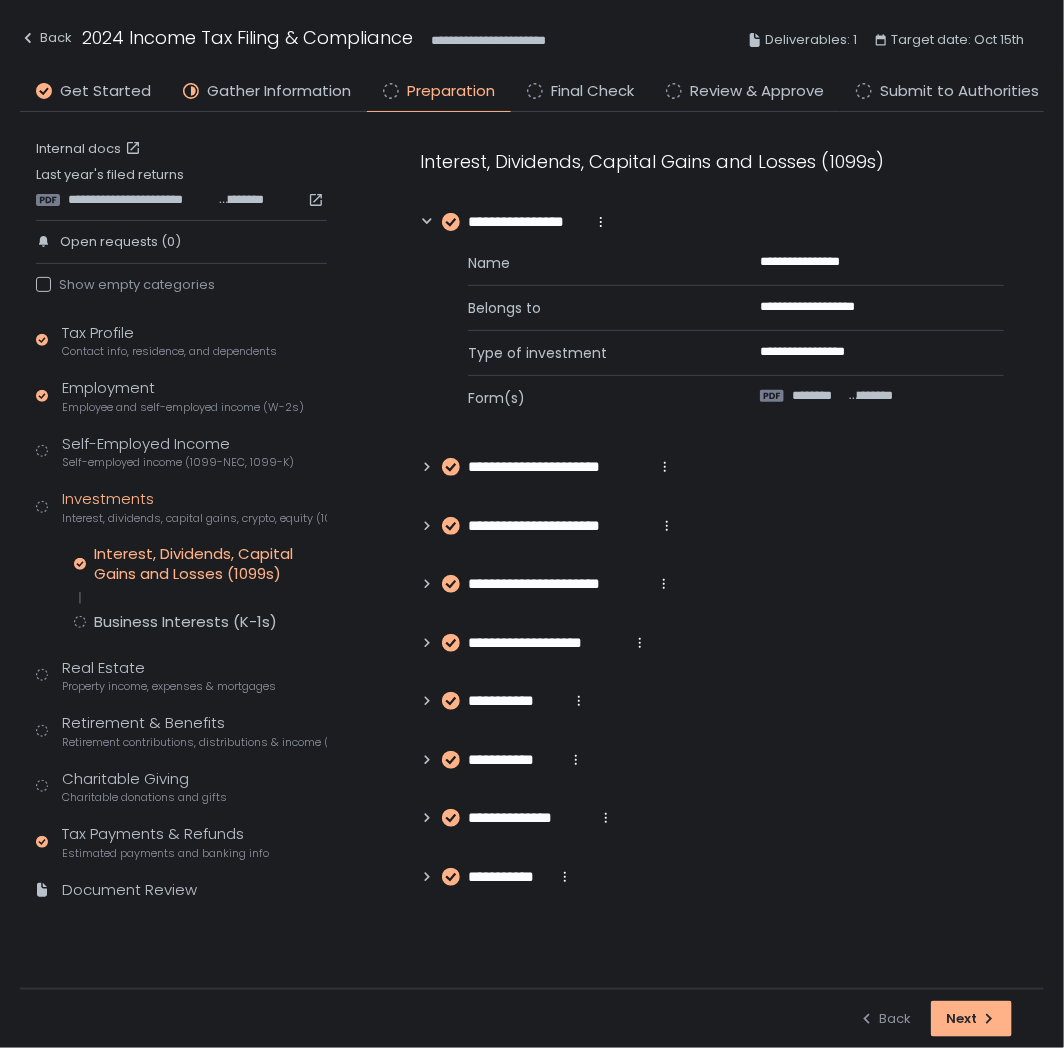 click 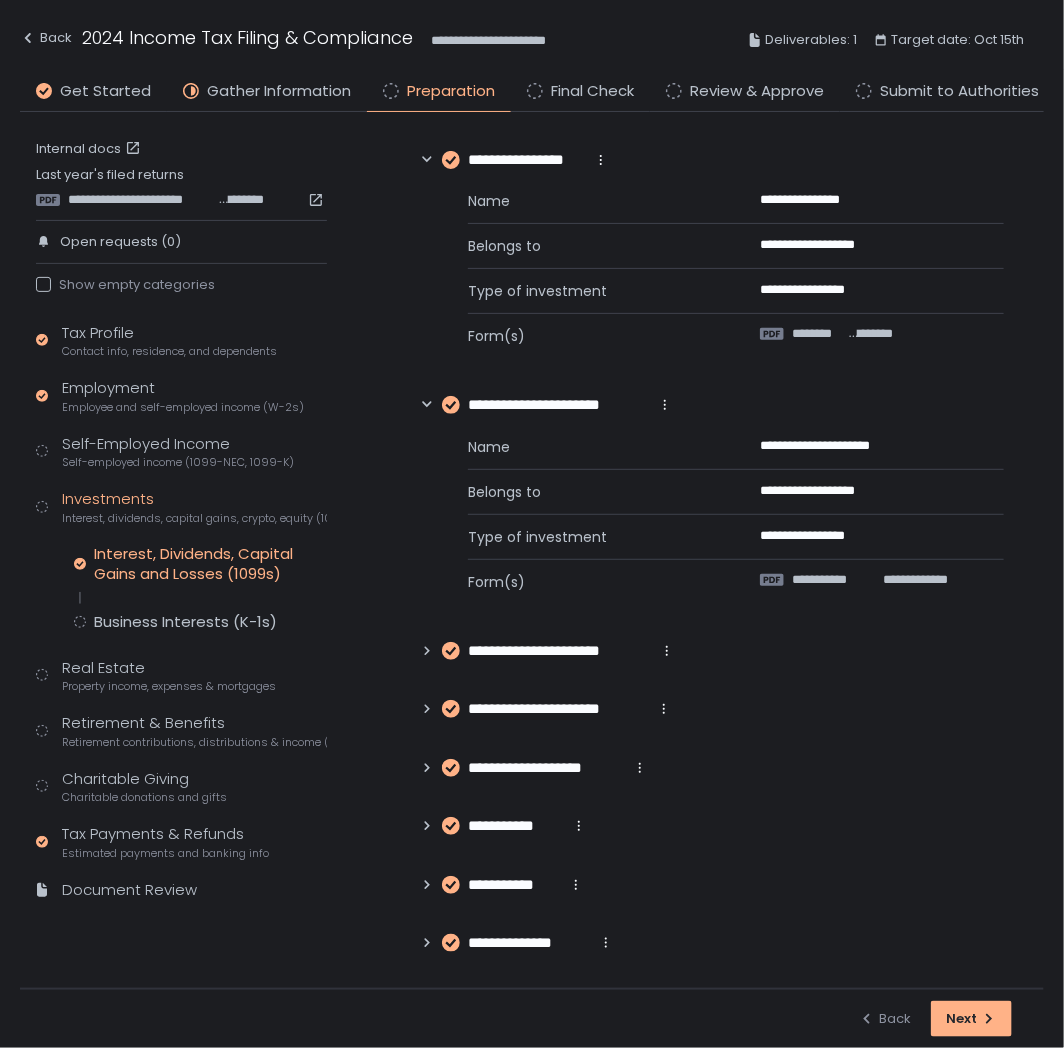 scroll, scrollTop: 122, scrollLeft: 0, axis: vertical 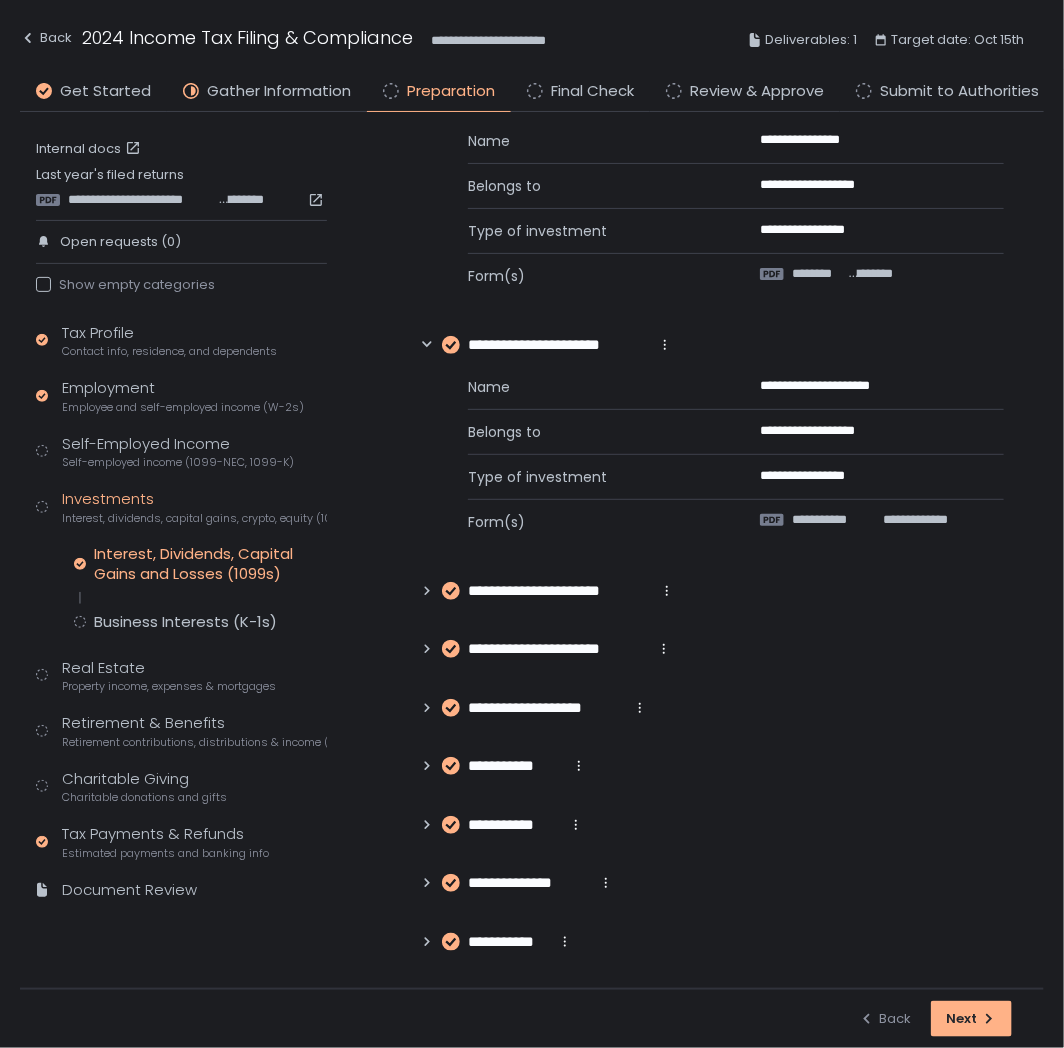 click 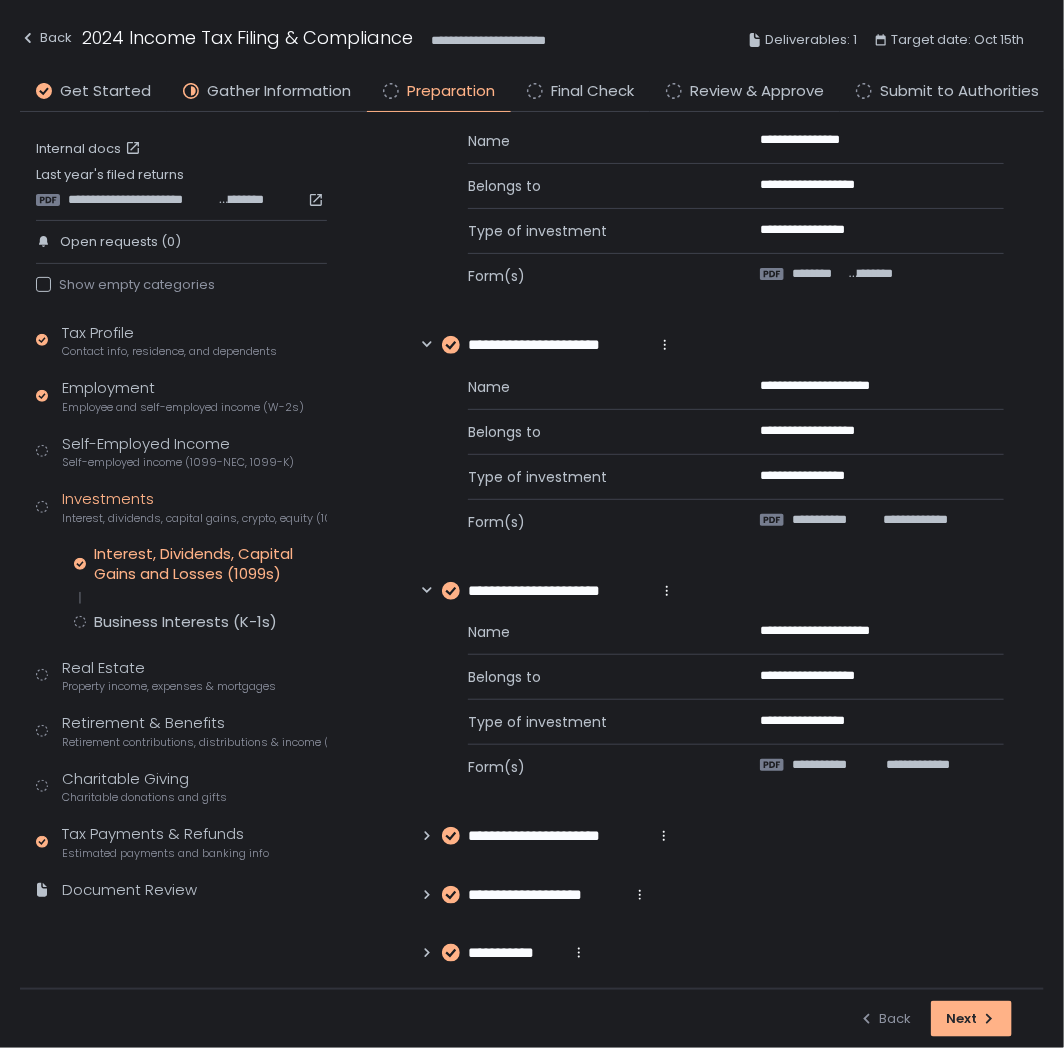 scroll, scrollTop: 310, scrollLeft: 0, axis: vertical 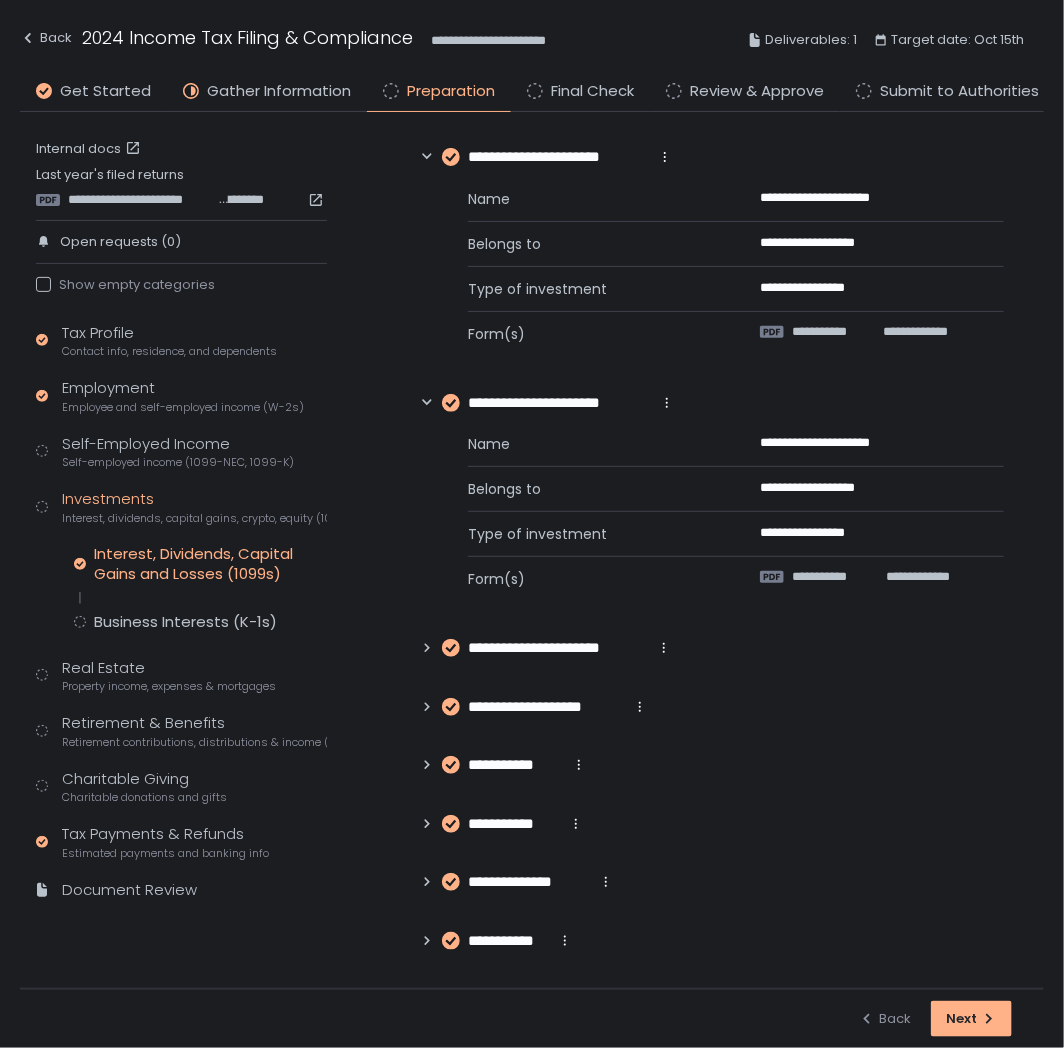 click on "**********" at bounding box center (712, 395) 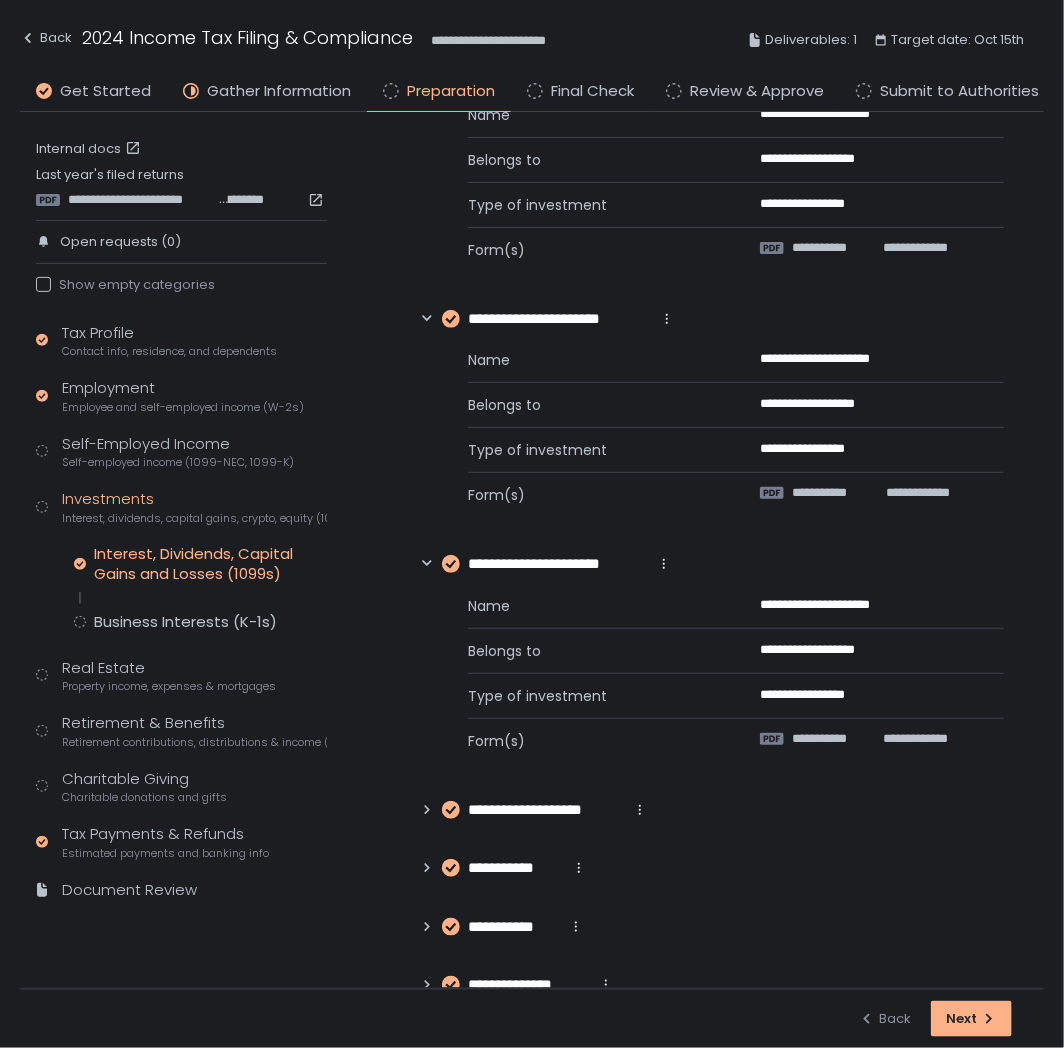 scroll, scrollTop: 496, scrollLeft: 0, axis: vertical 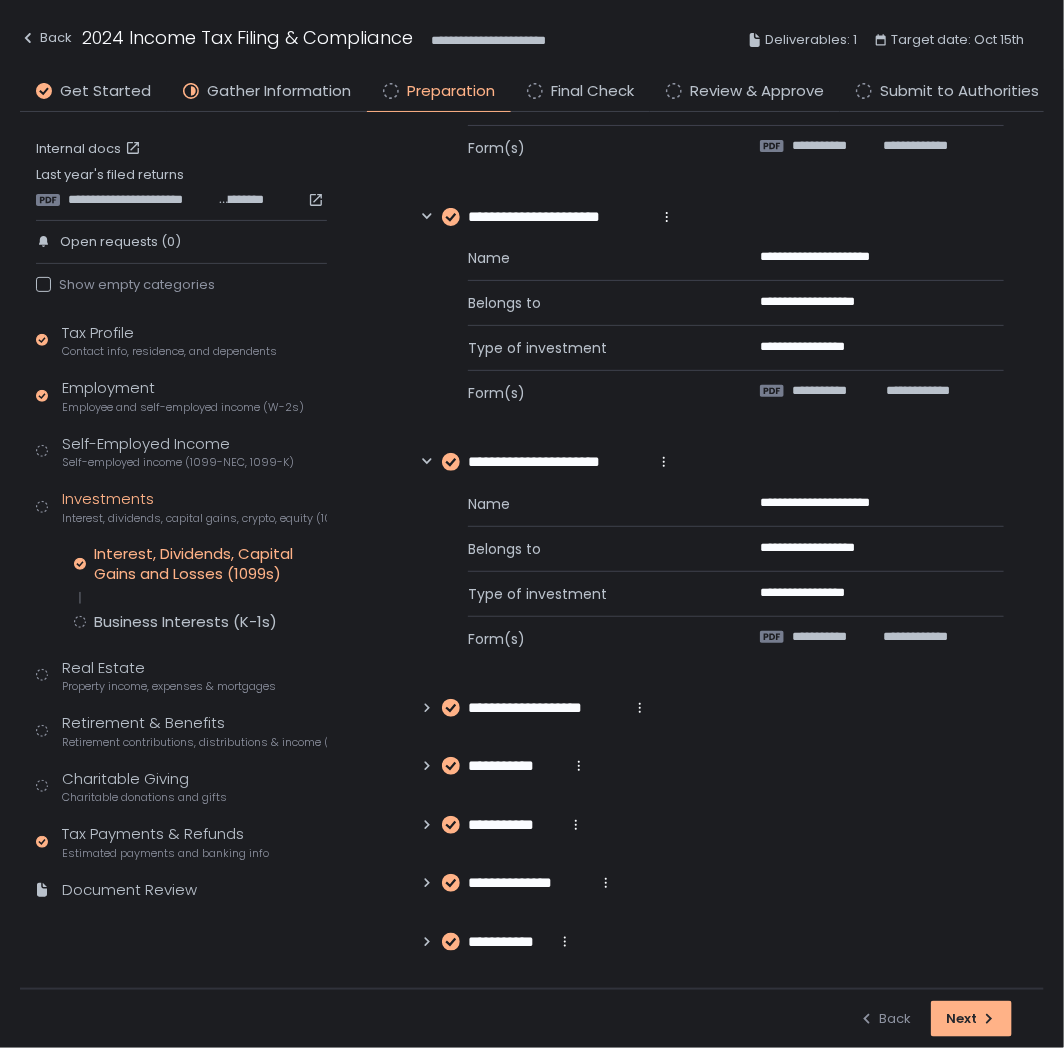 click 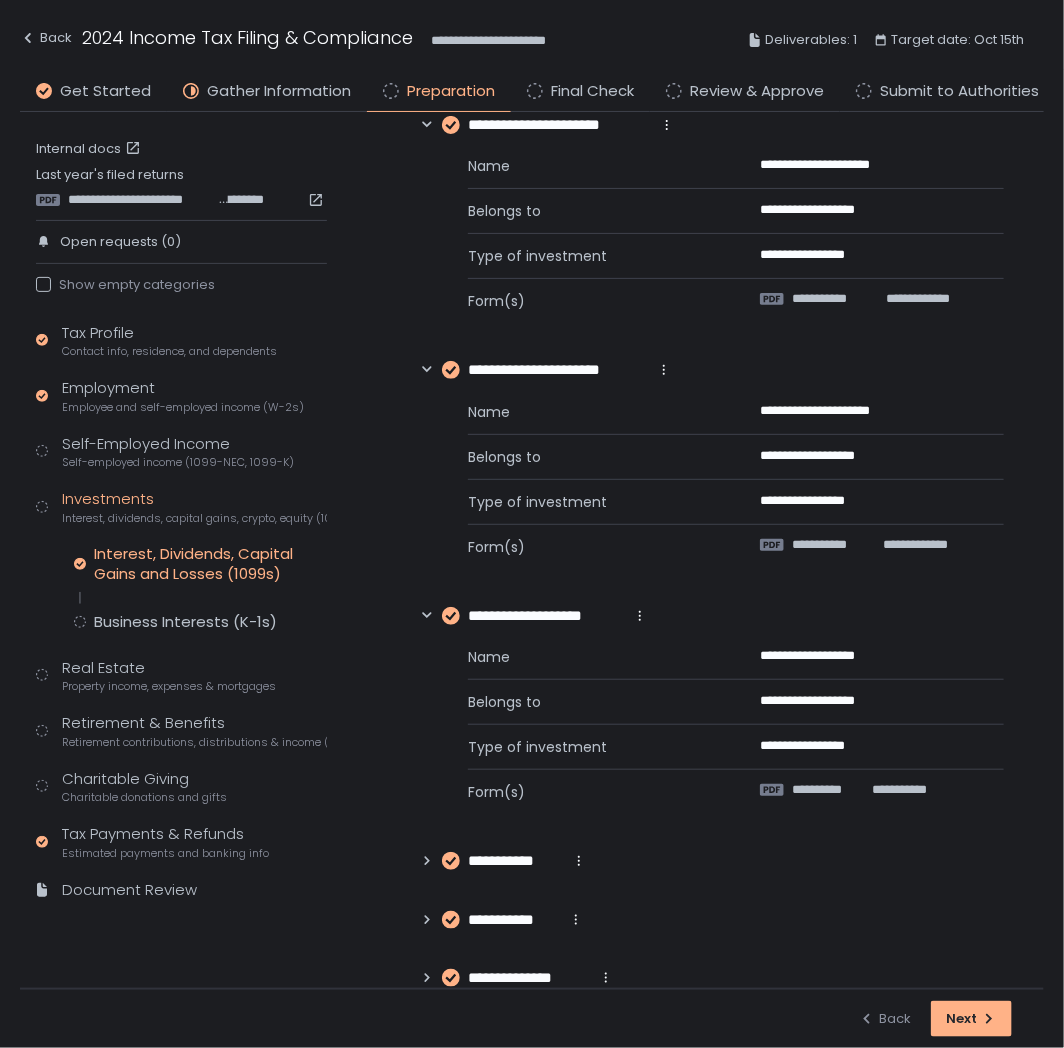 scroll, scrollTop: 684, scrollLeft: 0, axis: vertical 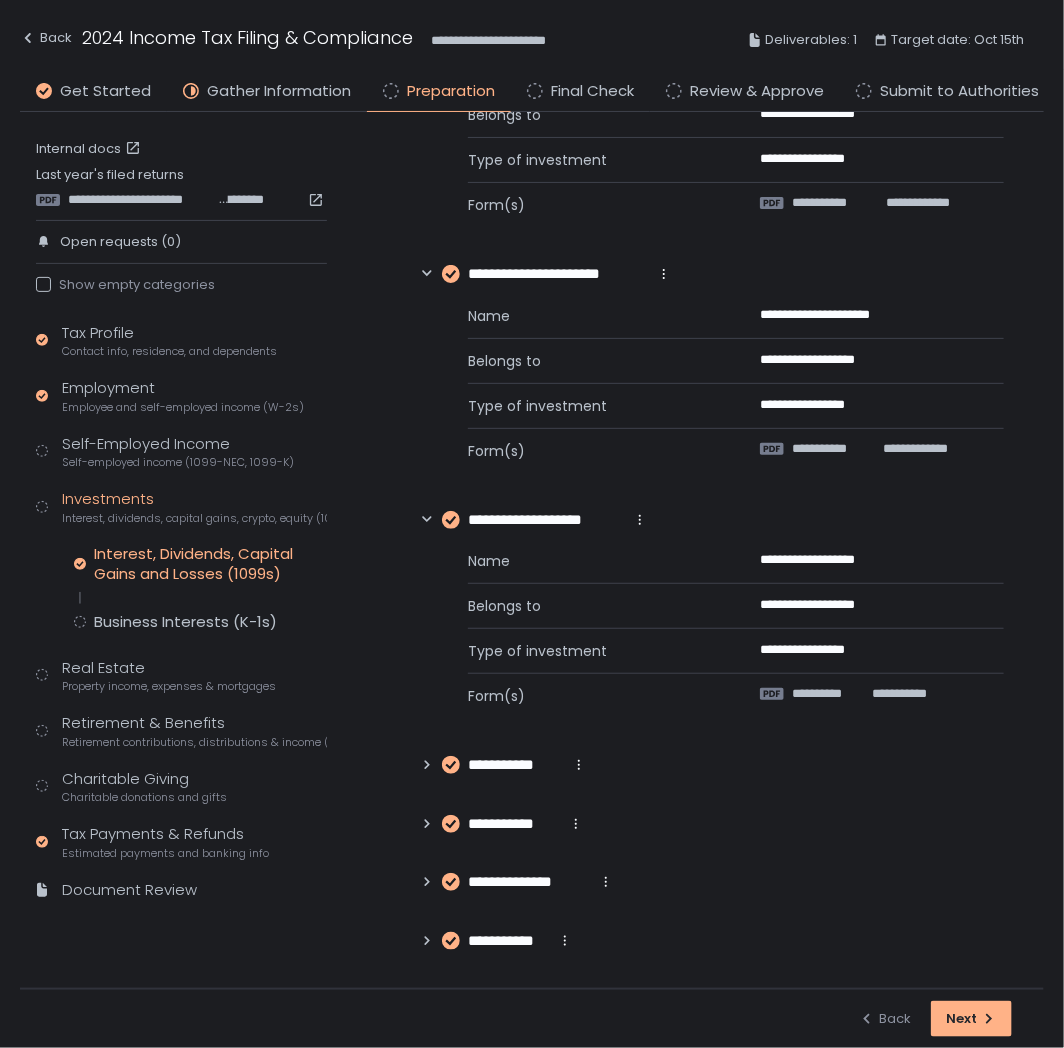click 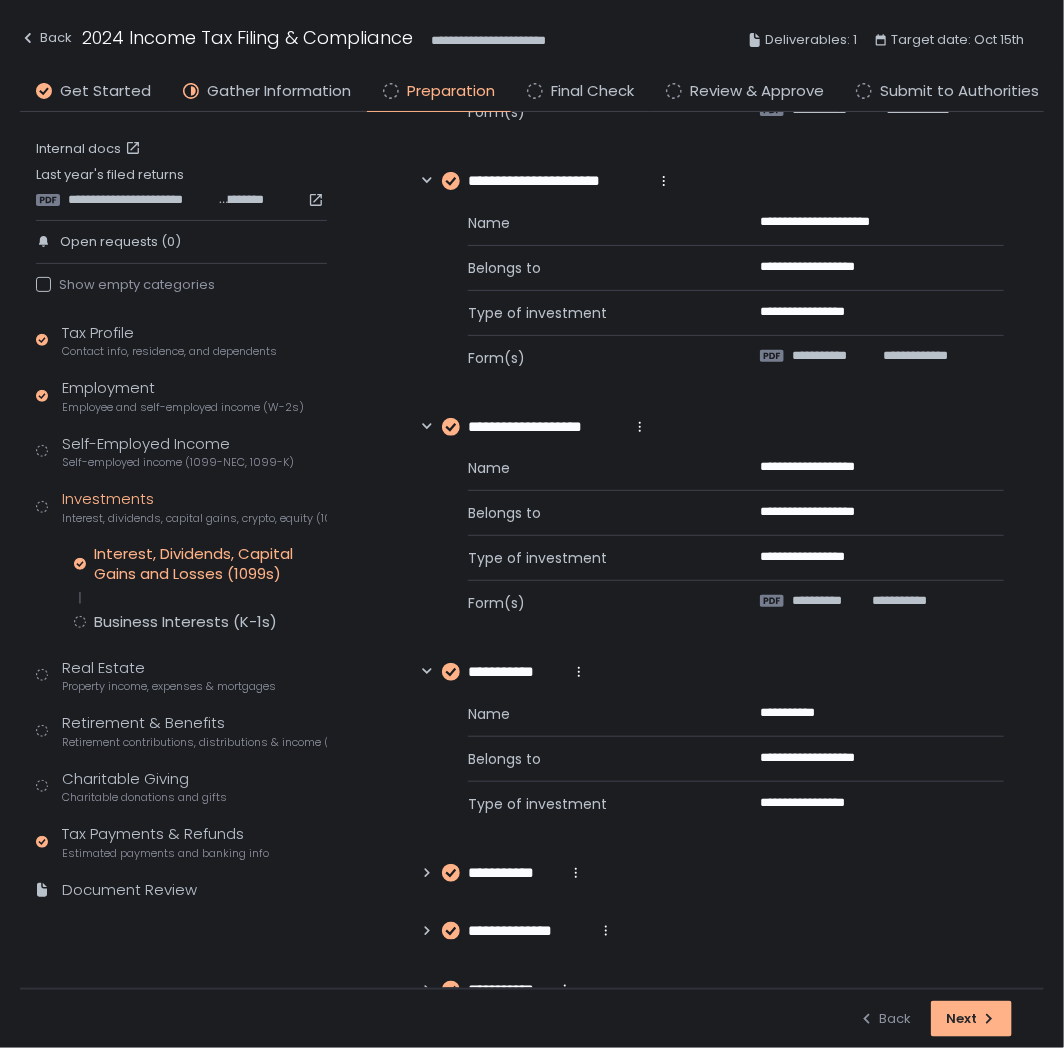 scroll, scrollTop: 826, scrollLeft: 0, axis: vertical 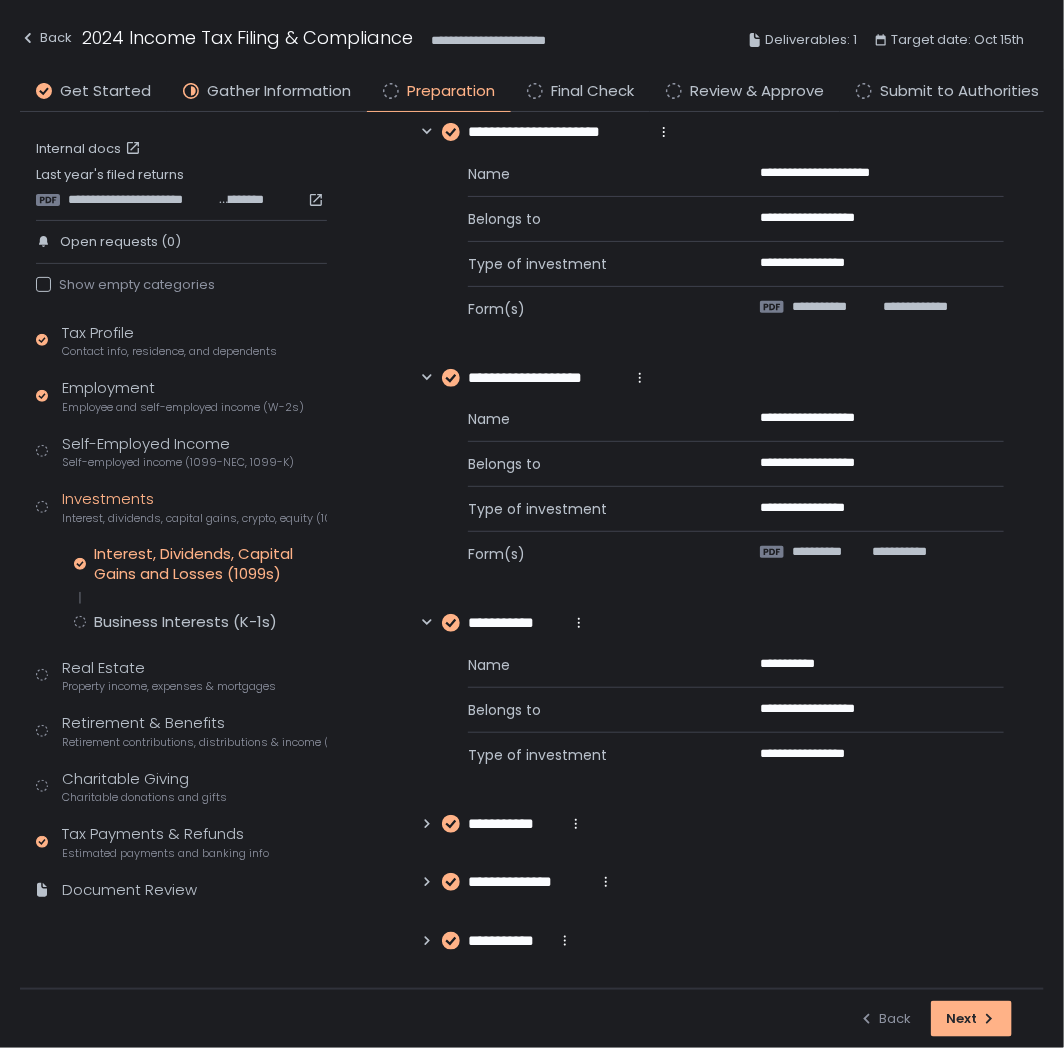 click 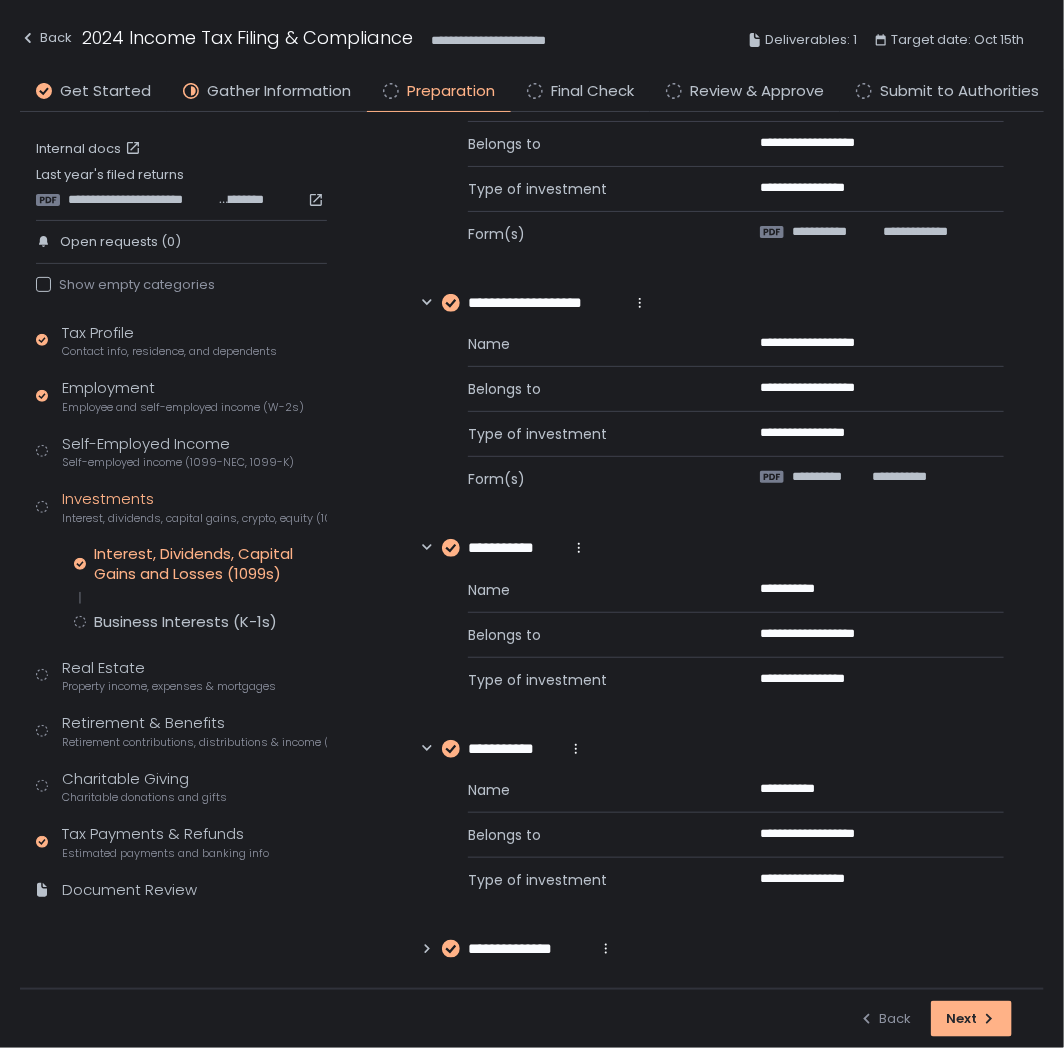 scroll, scrollTop: 968, scrollLeft: 0, axis: vertical 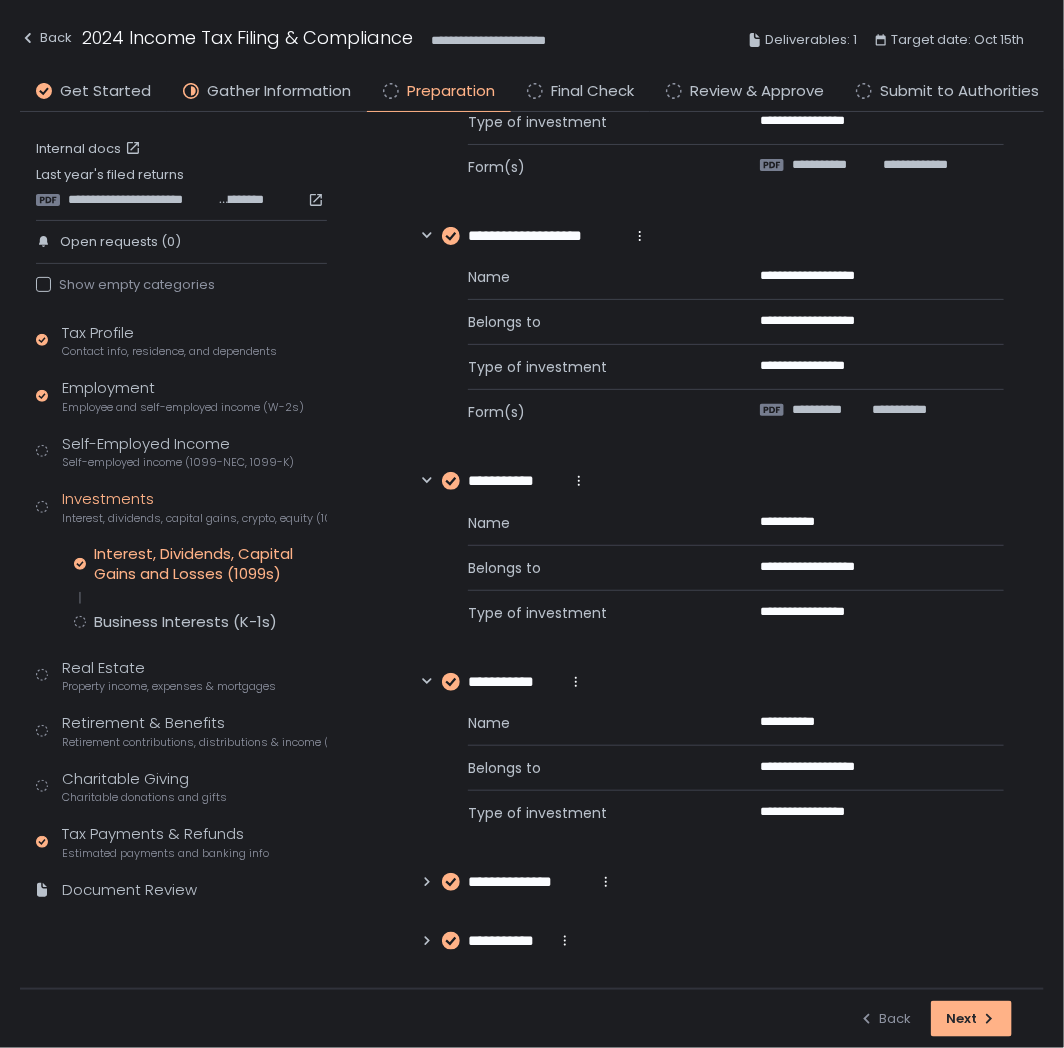 click 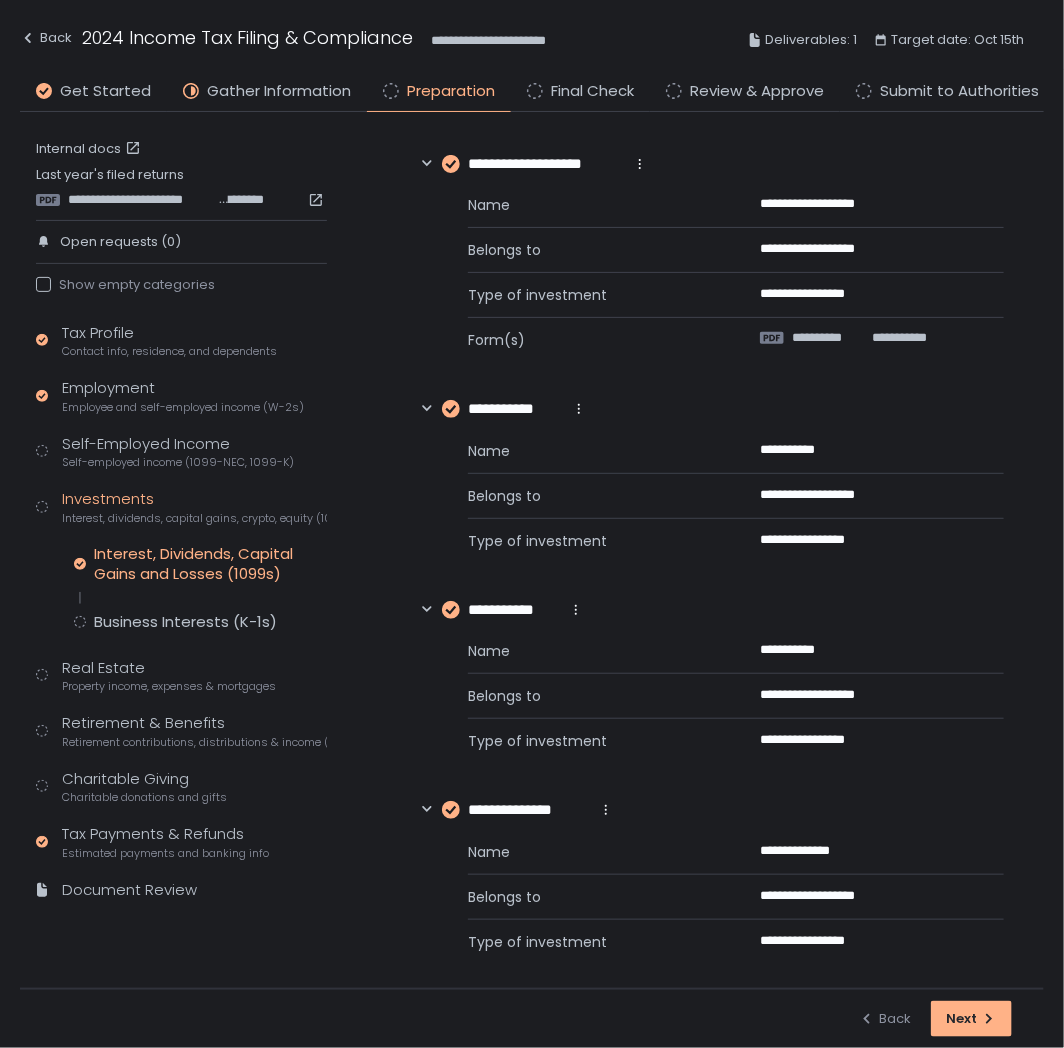 scroll, scrollTop: 1111, scrollLeft: 0, axis: vertical 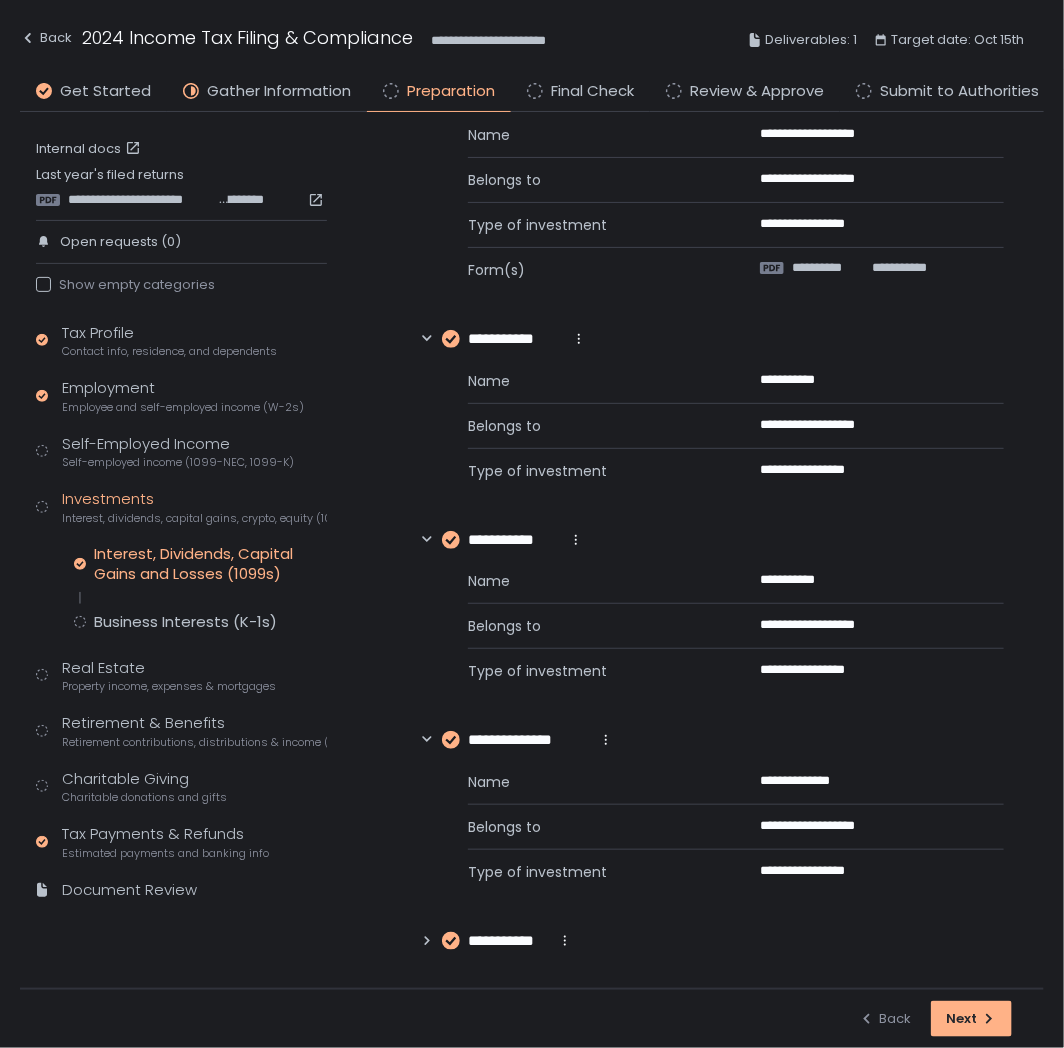 click on "**********" 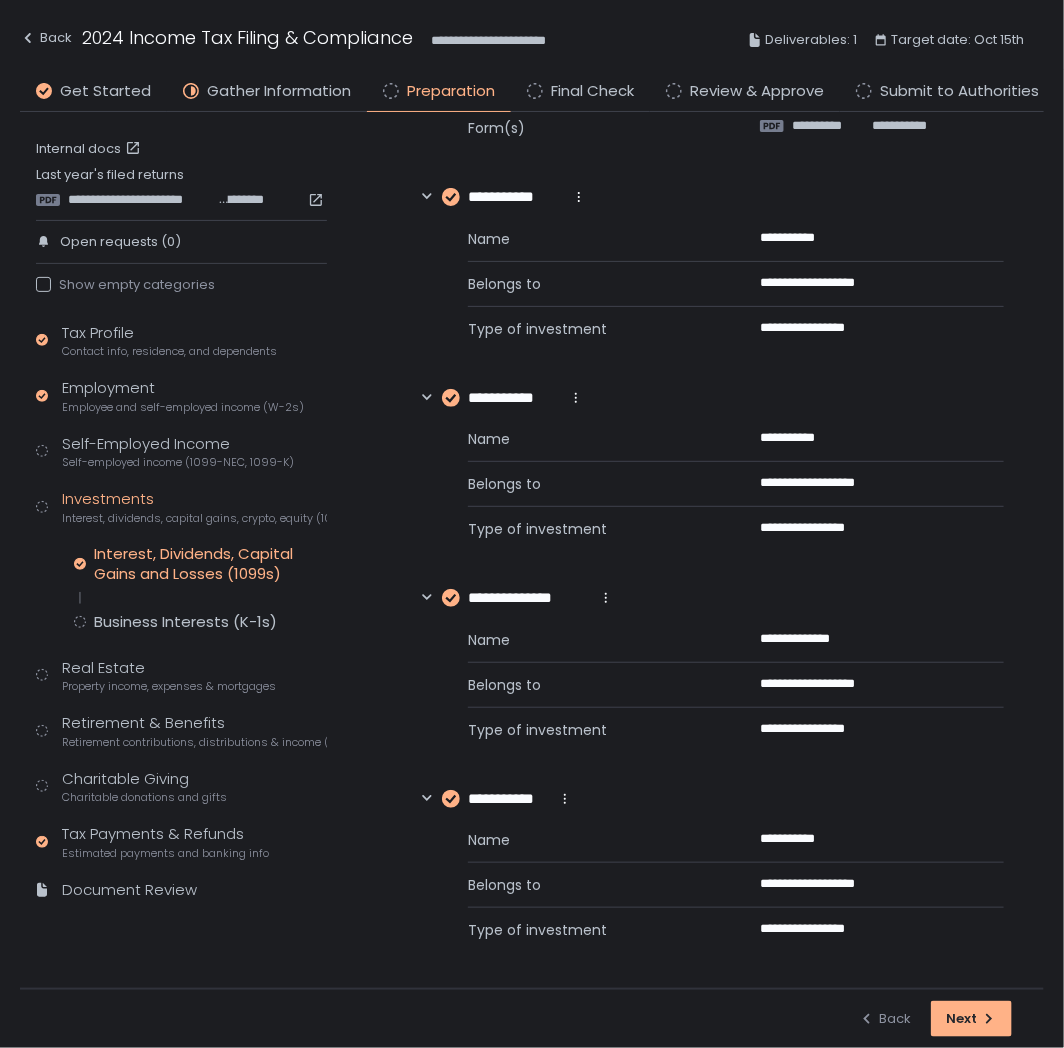 scroll, scrollTop: 920, scrollLeft: 0, axis: vertical 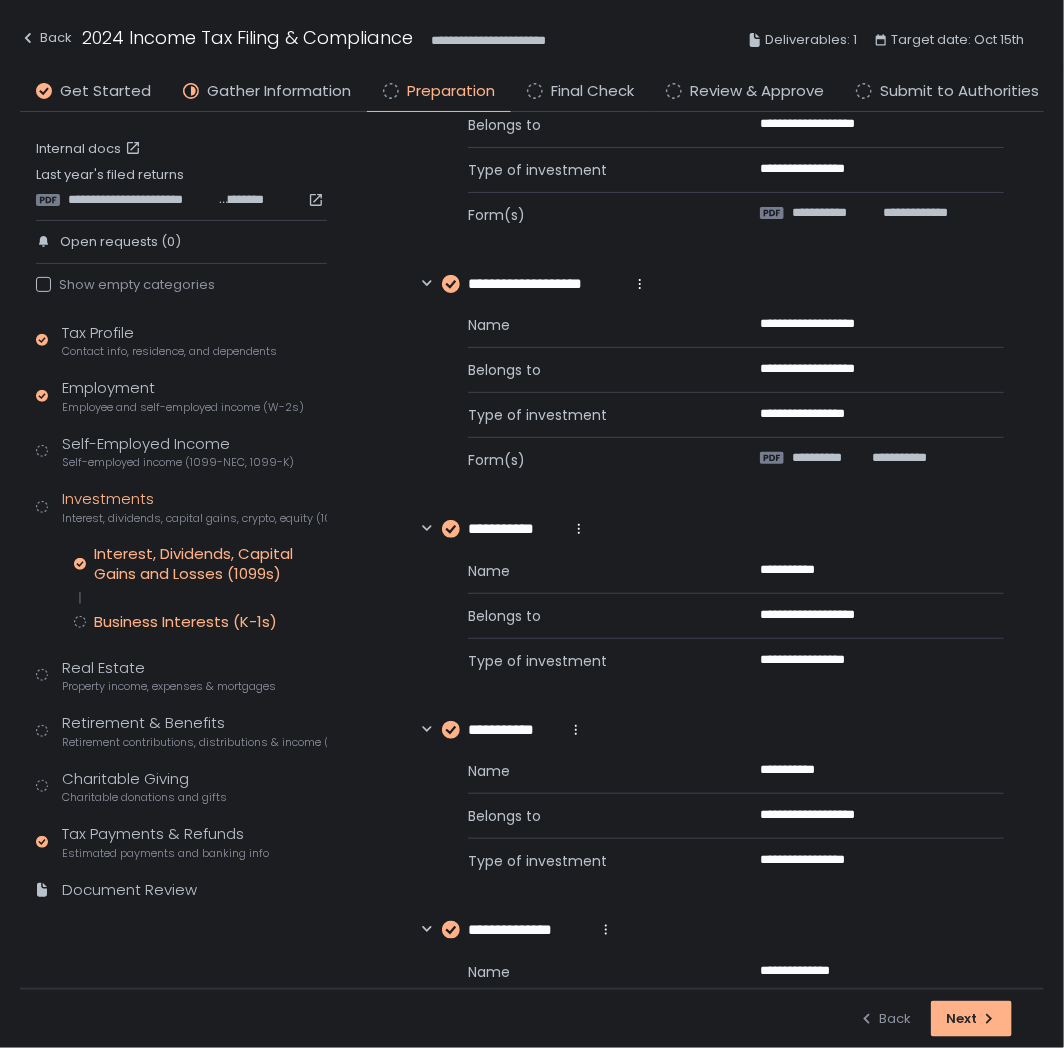 click on "Business Interests (K-1s)" 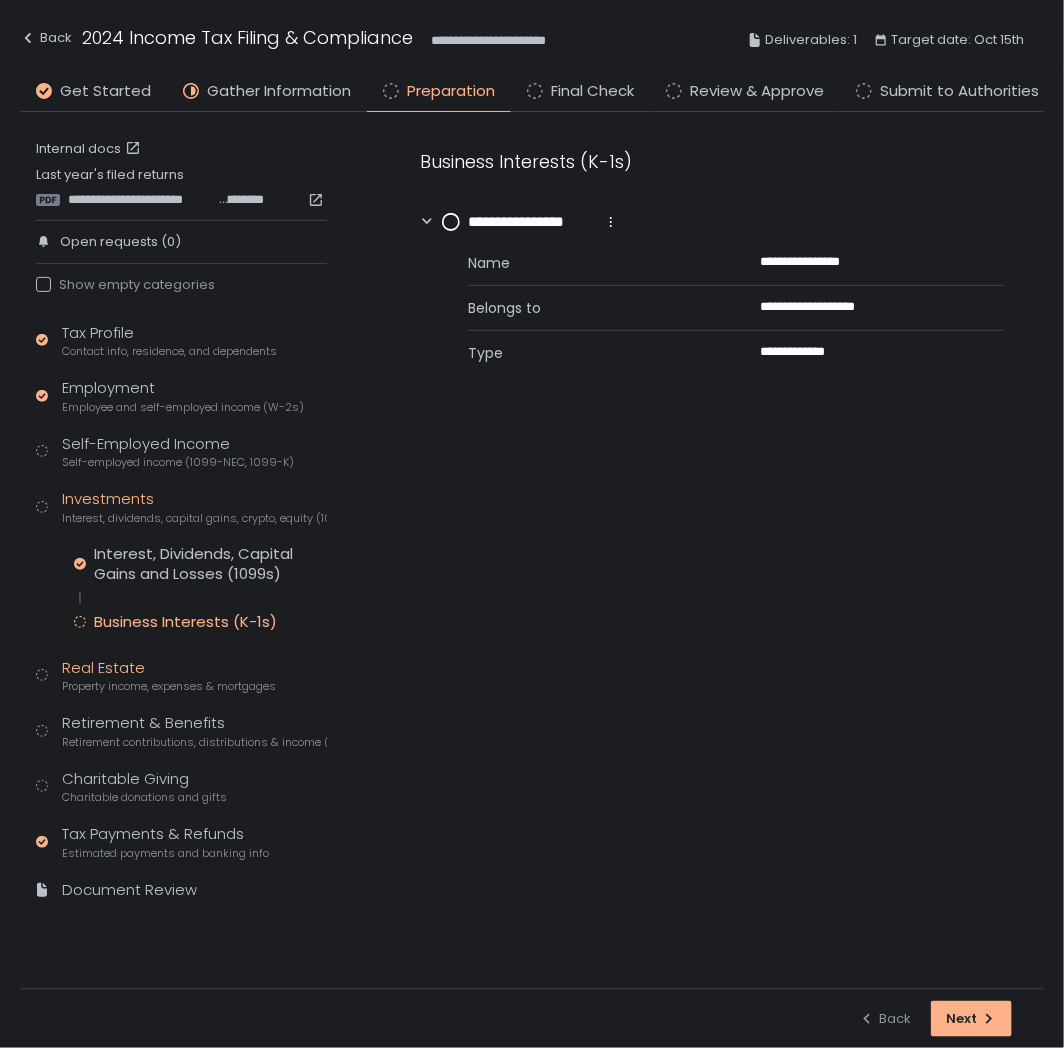 click on "Real Estate Property income, expenses & mortgages" 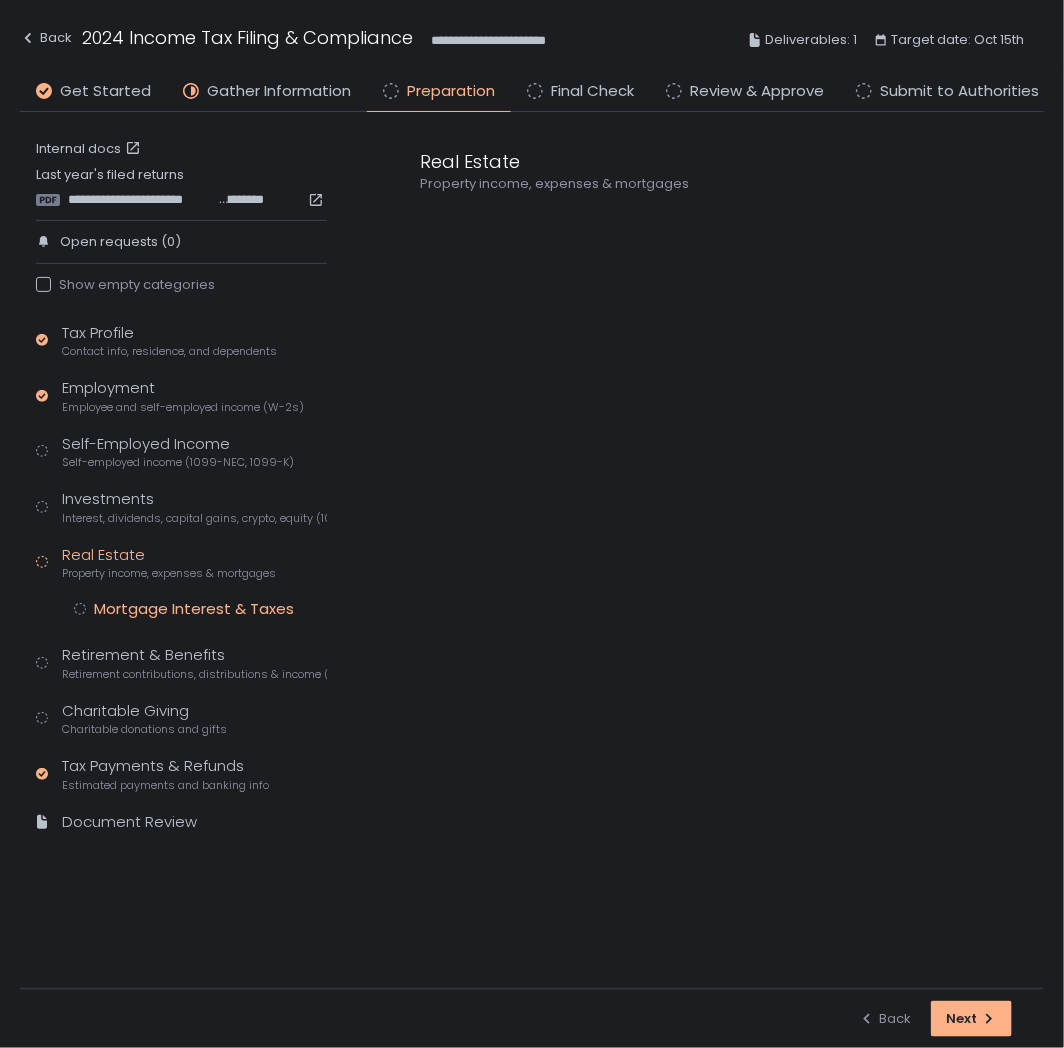 click on "Mortgage Interest & Taxes" 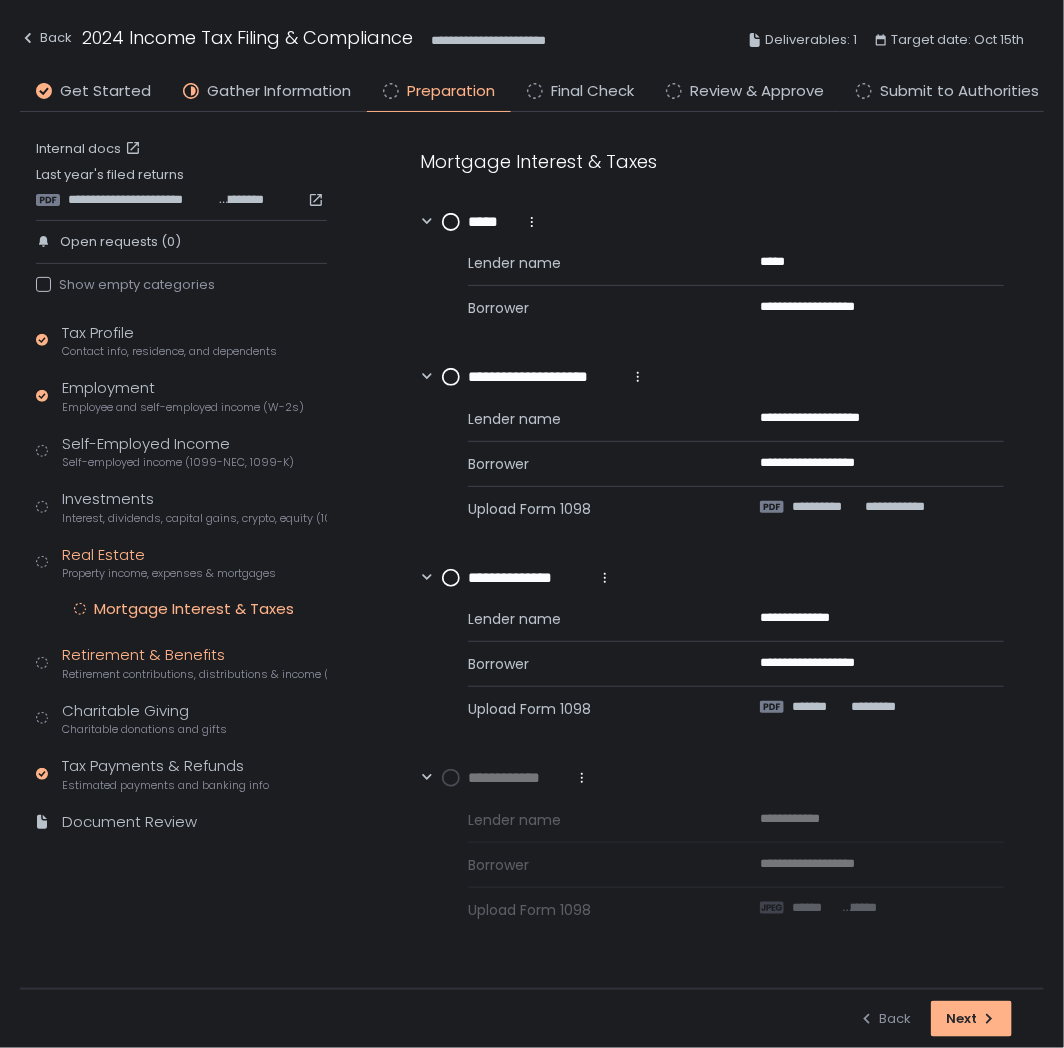 click on "Retirement & Benefits Retirement contributions, distributions & income (1099-R, 5498)" 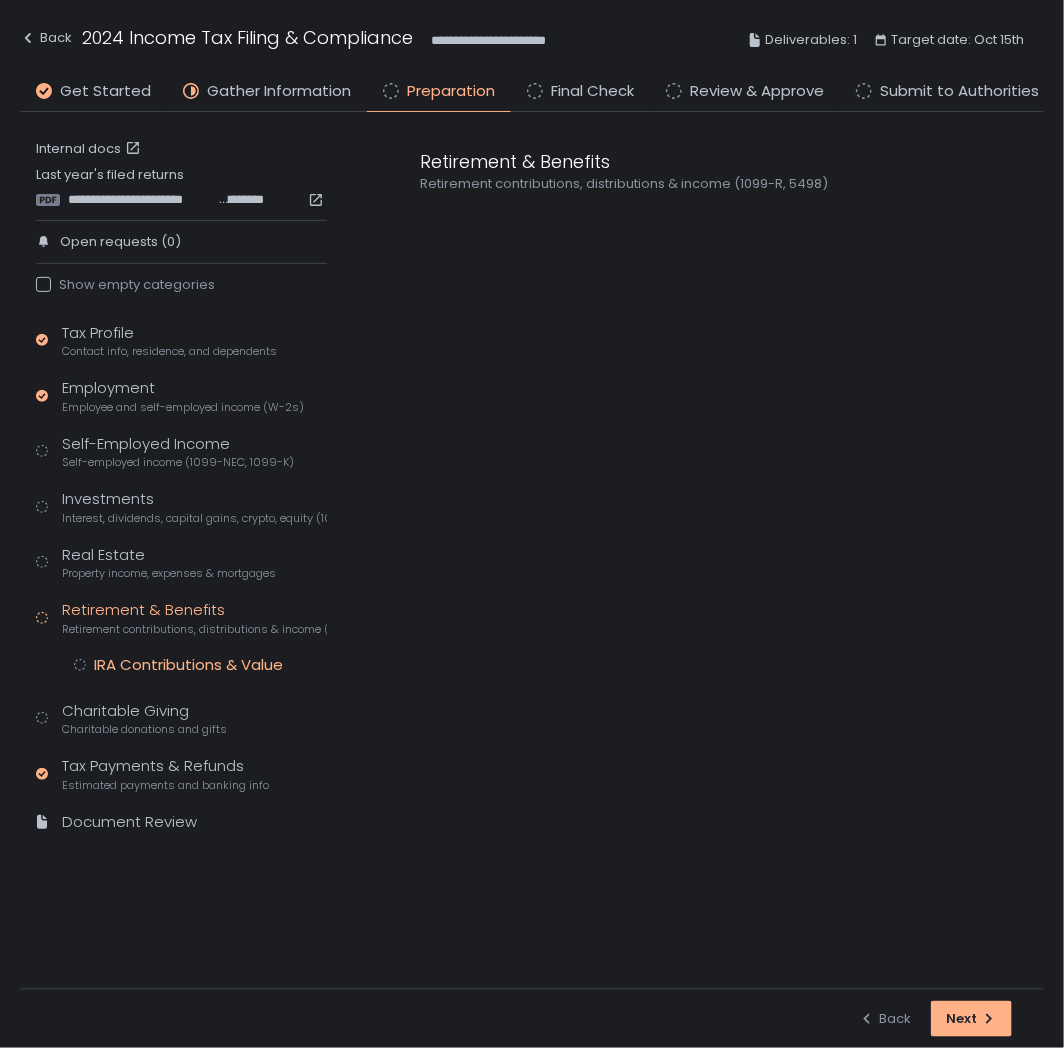 click on "IRA Contributions & Value" 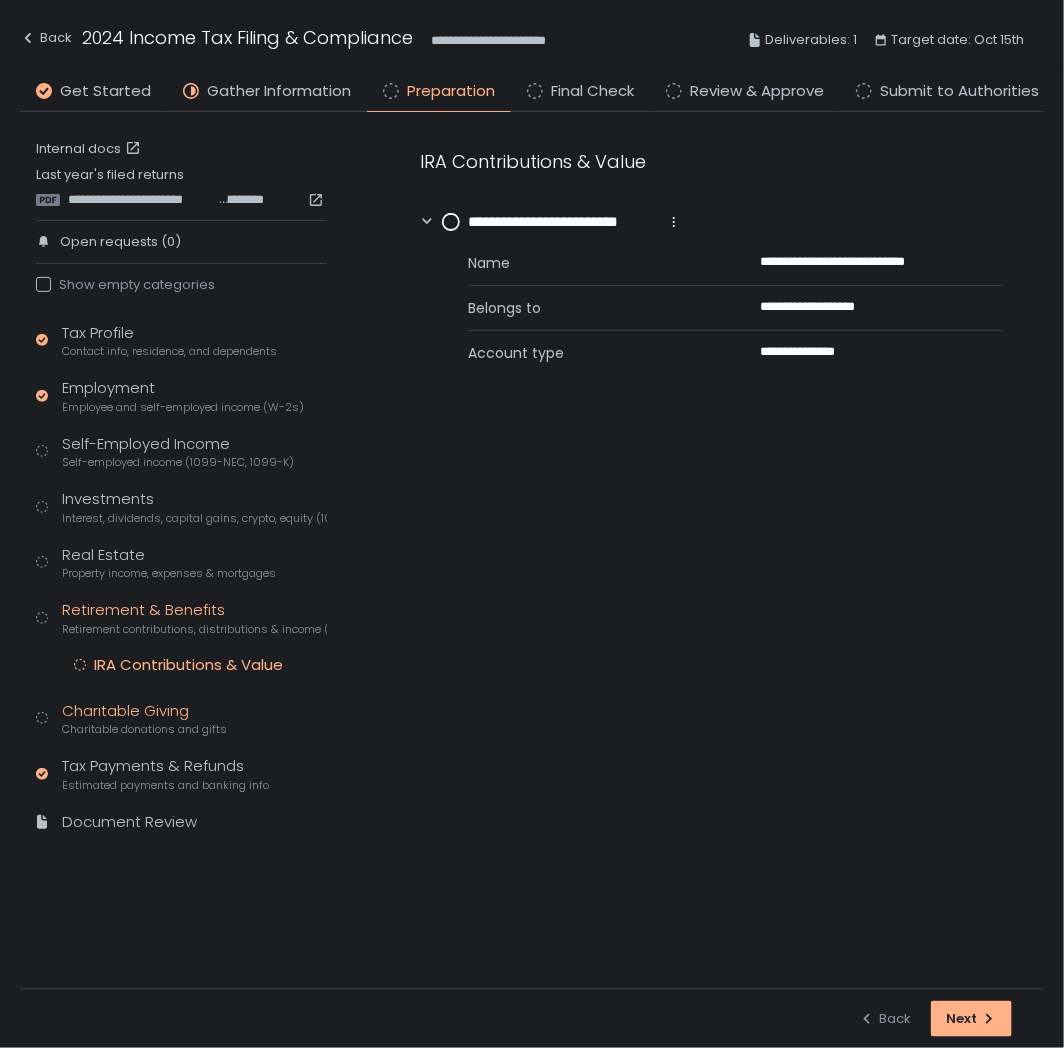 click on "Charitable donations and gifts" 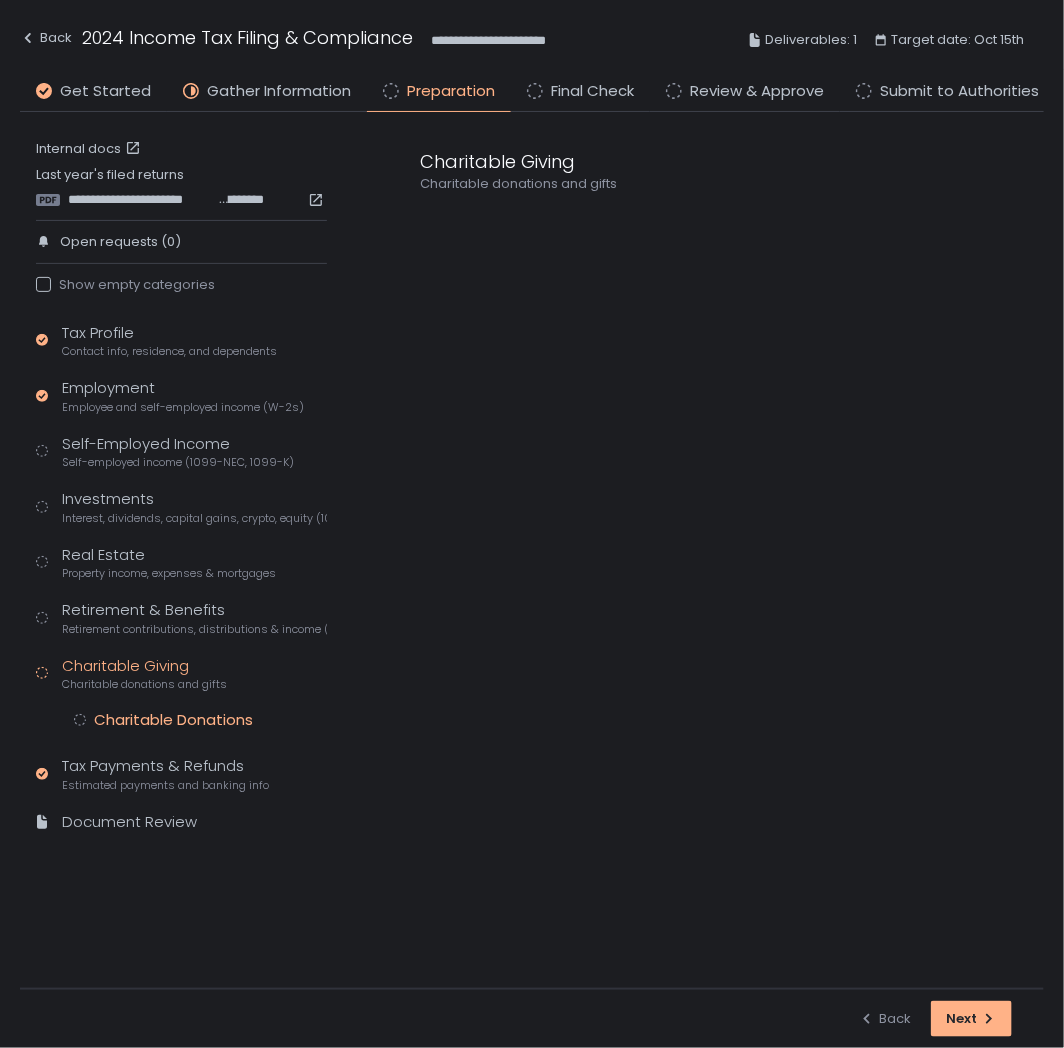 click on "Charitable Donations" 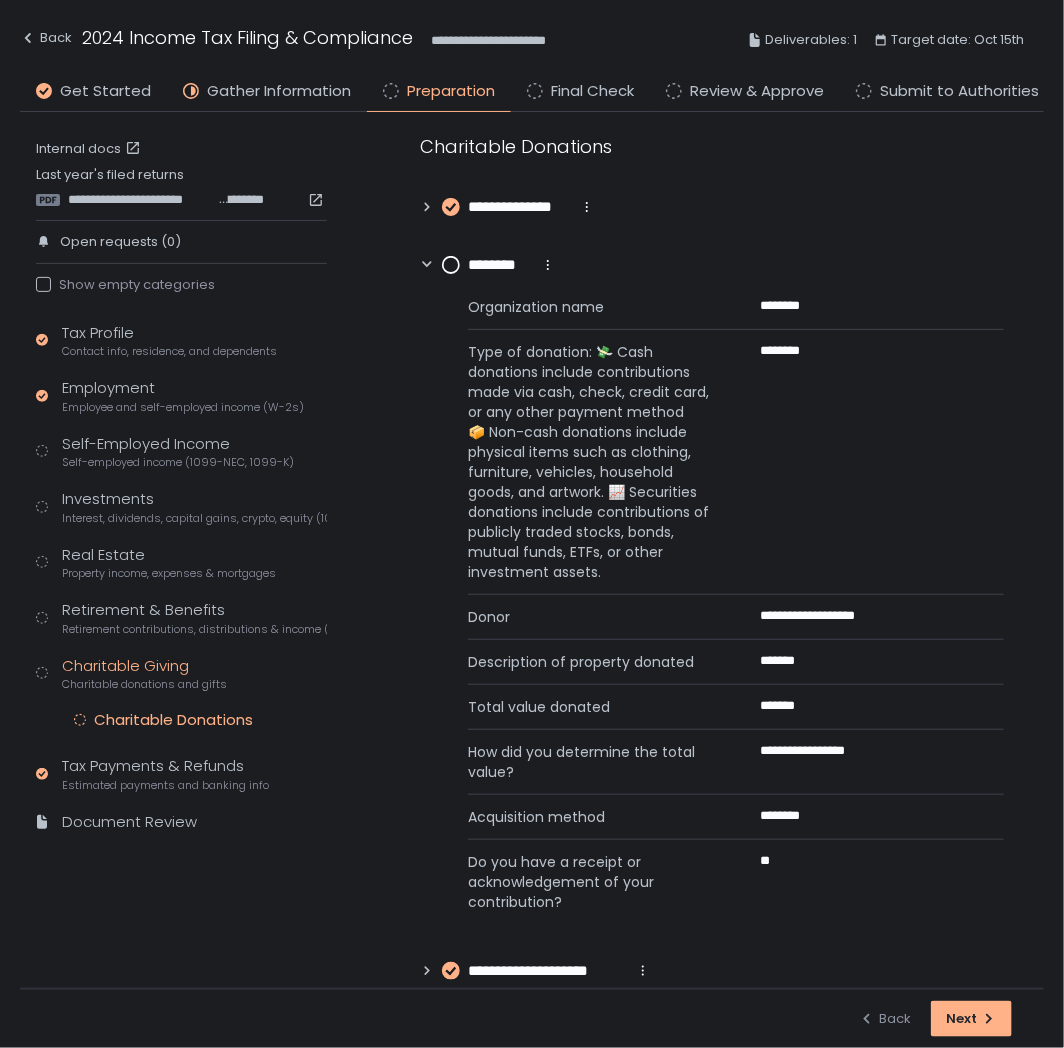 scroll, scrollTop: 0, scrollLeft: 0, axis: both 